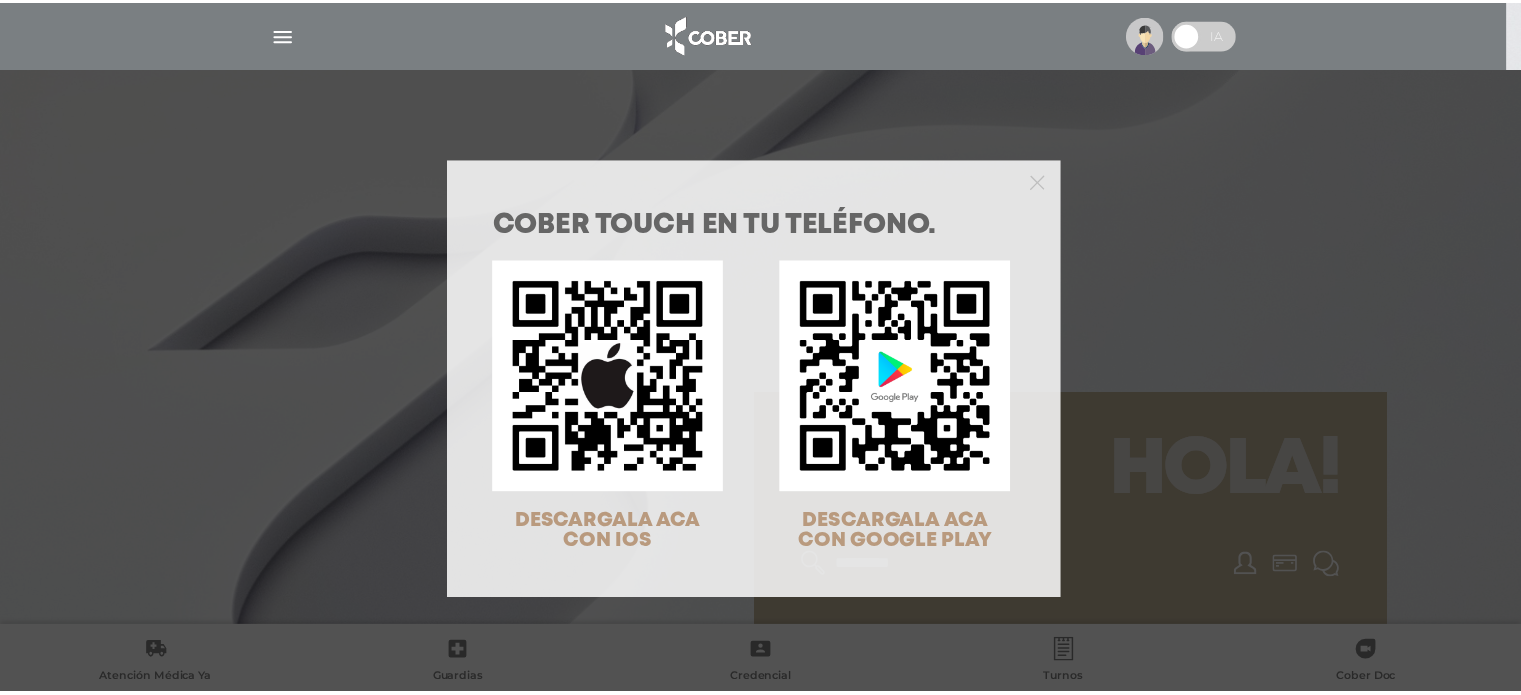 scroll, scrollTop: 0, scrollLeft: 0, axis: both 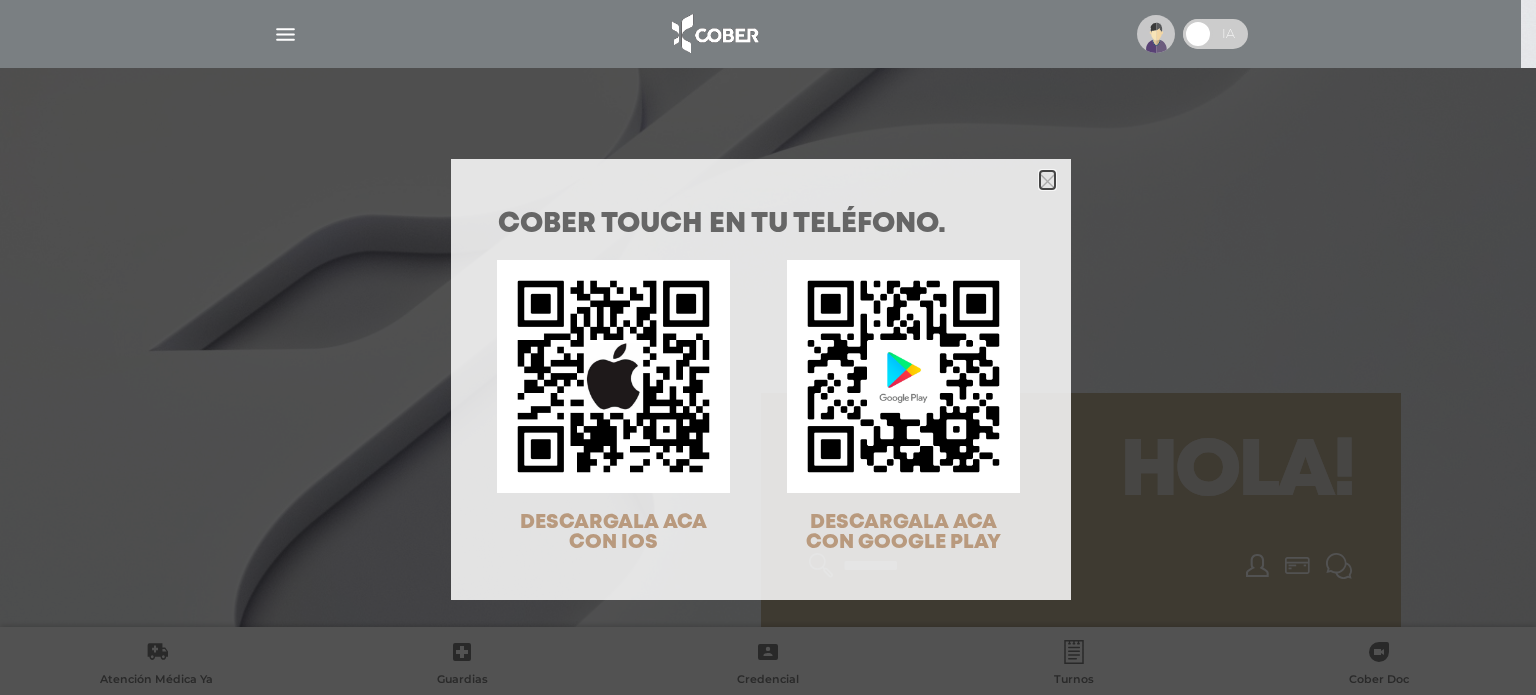 click 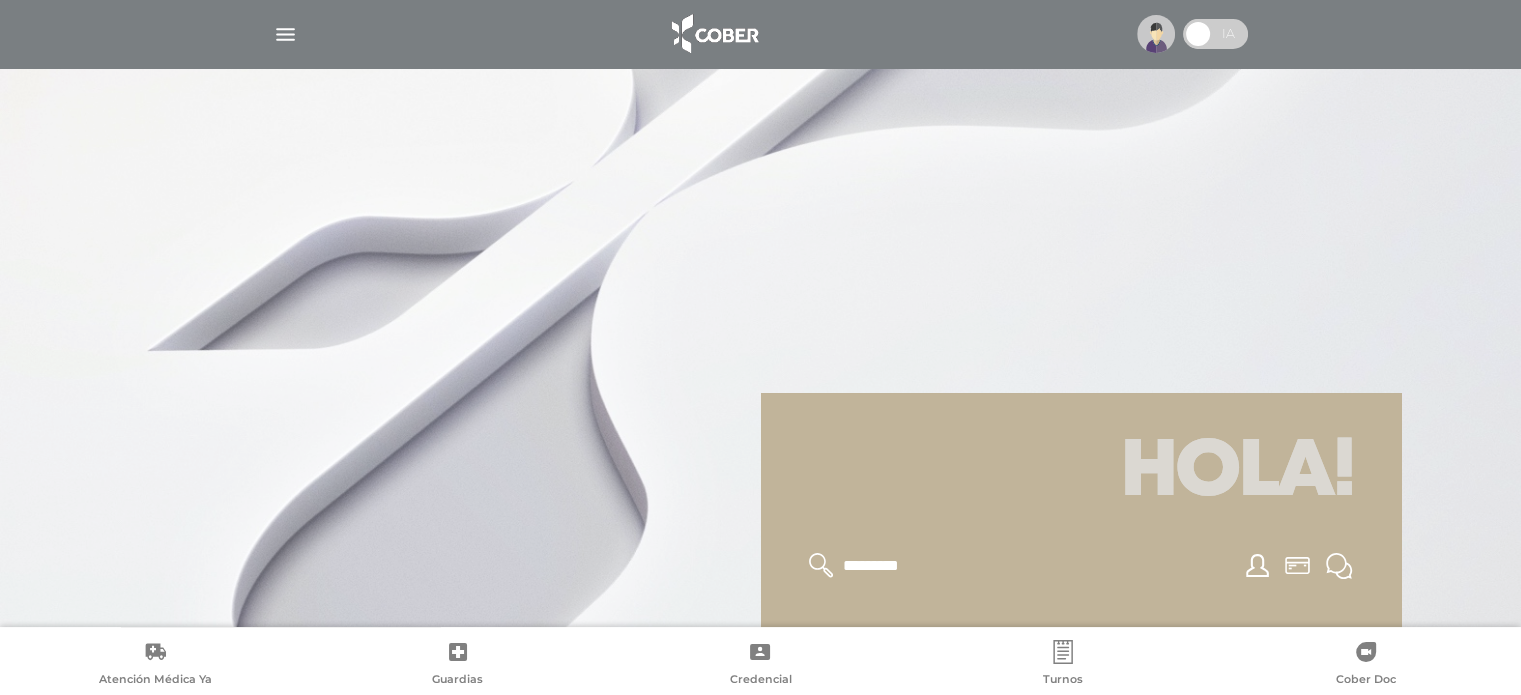 click at bounding box center (285, 34) 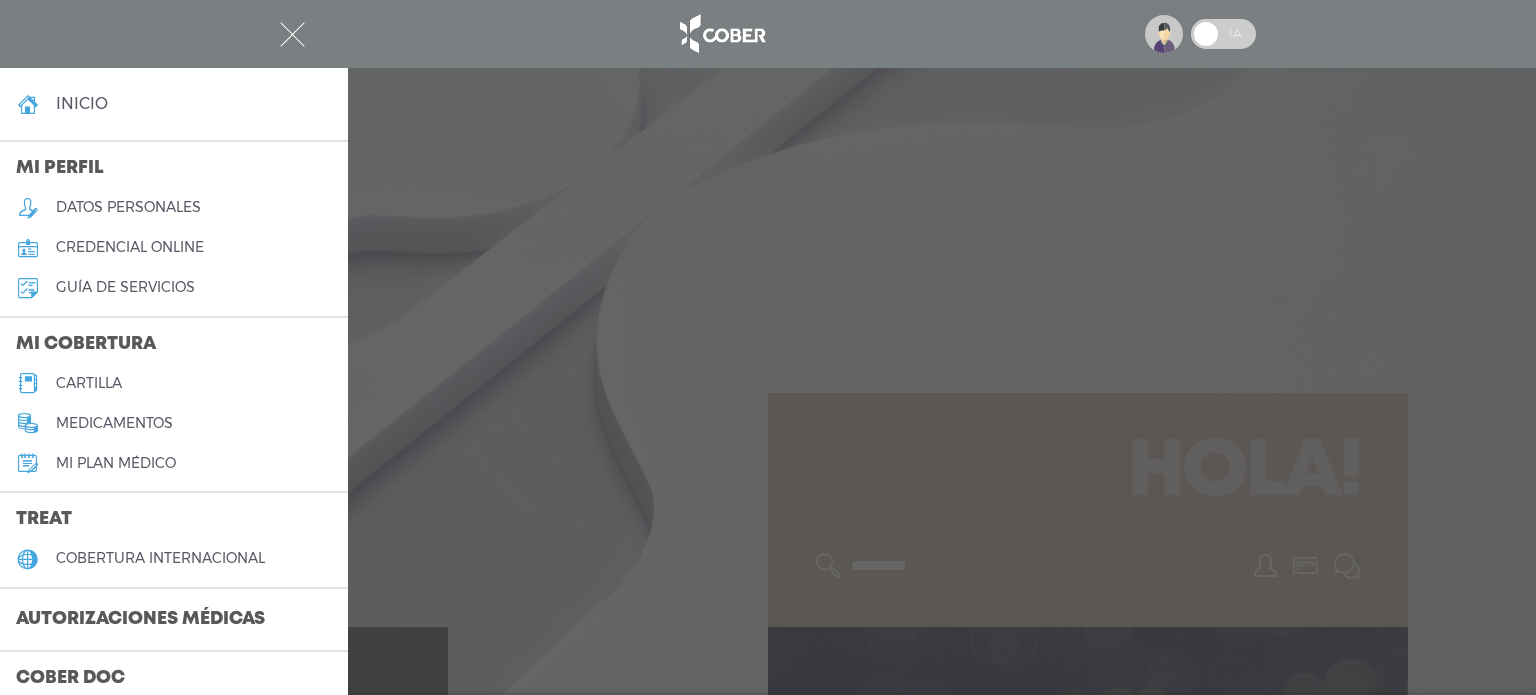 click on "cartilla" at bounding box center [89, 383] 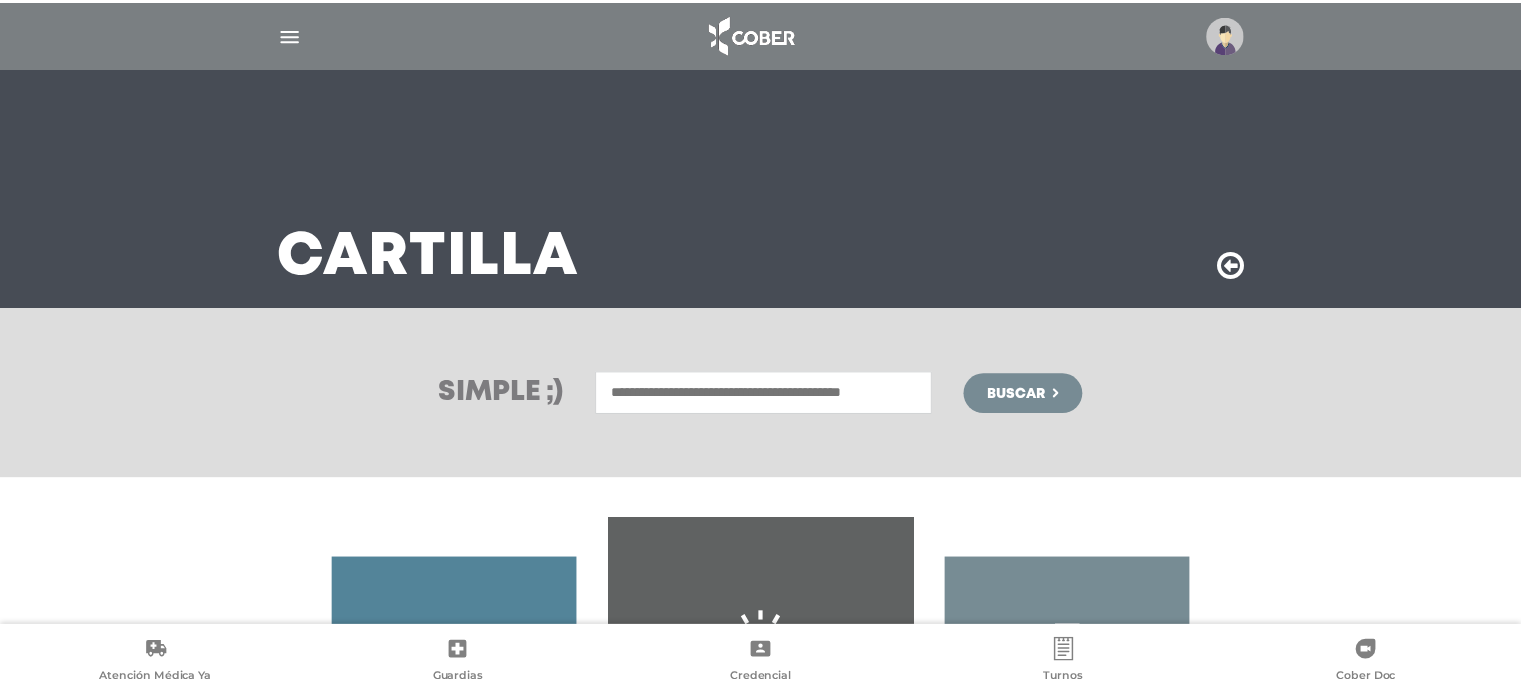 scroll, scrollTop: 0, scrollLeft: 0, axis: both 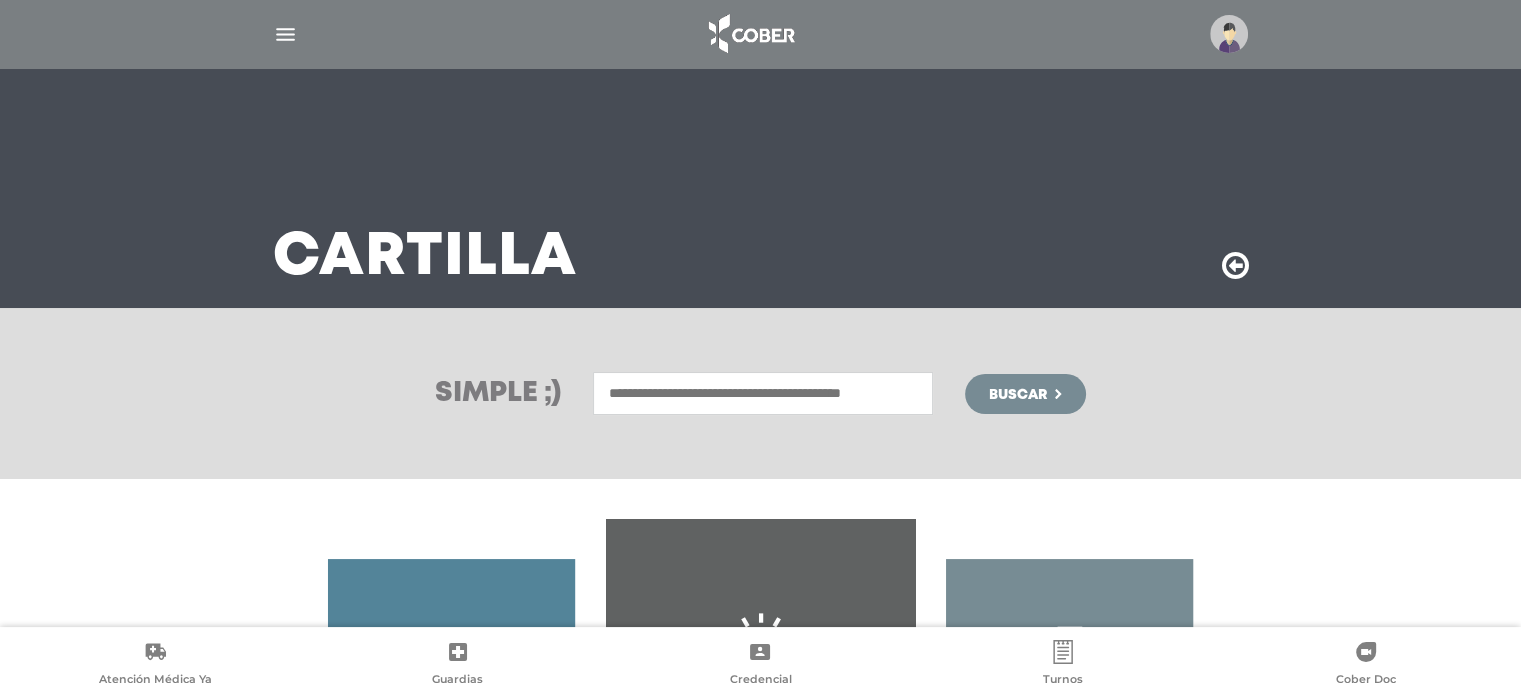 drag, startPoint x: 0, startPoint y: 0, endPoint x: 1353, endPoint y: 417, distance: 1415.803 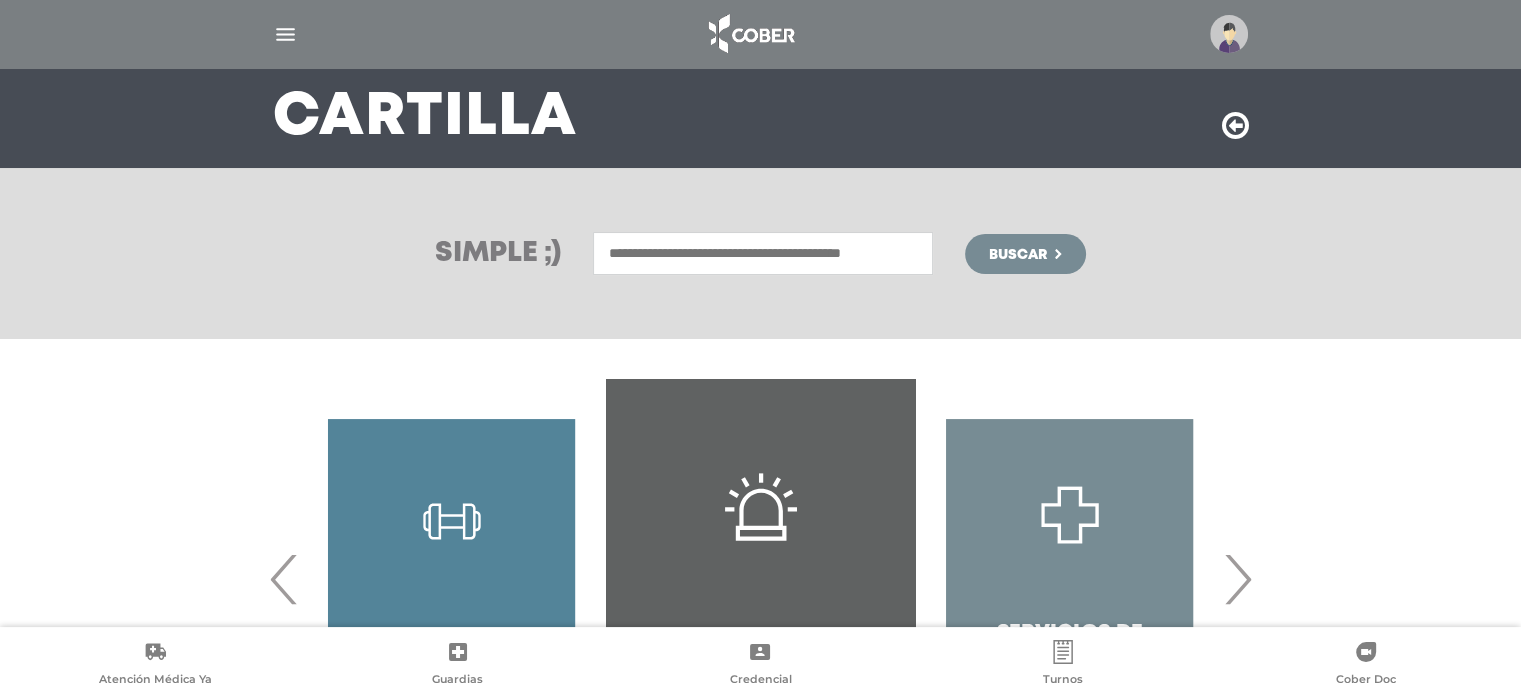 scroll, scrollTop: 300, scrollLeft: 0, axis: vertical 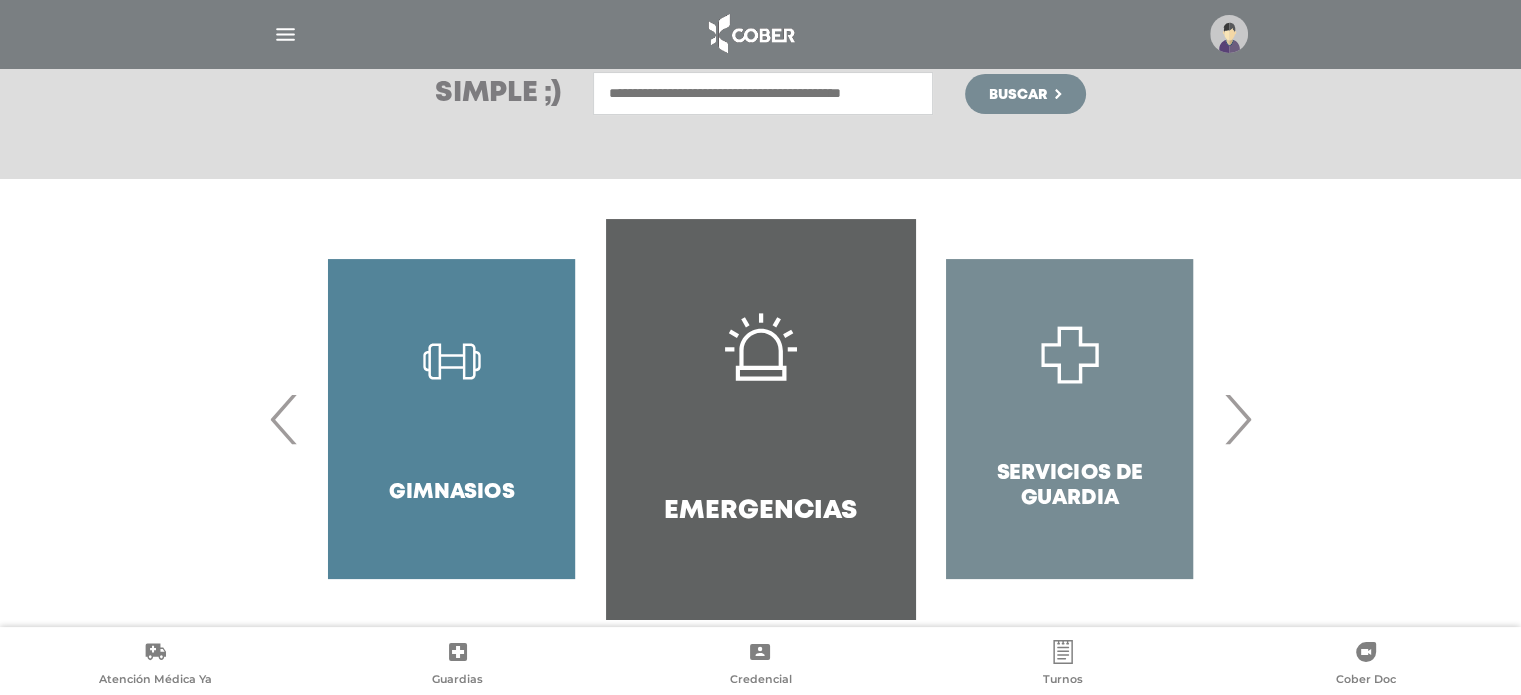 click on "Servicios de Guardia" at bounding box center (1069, 419) 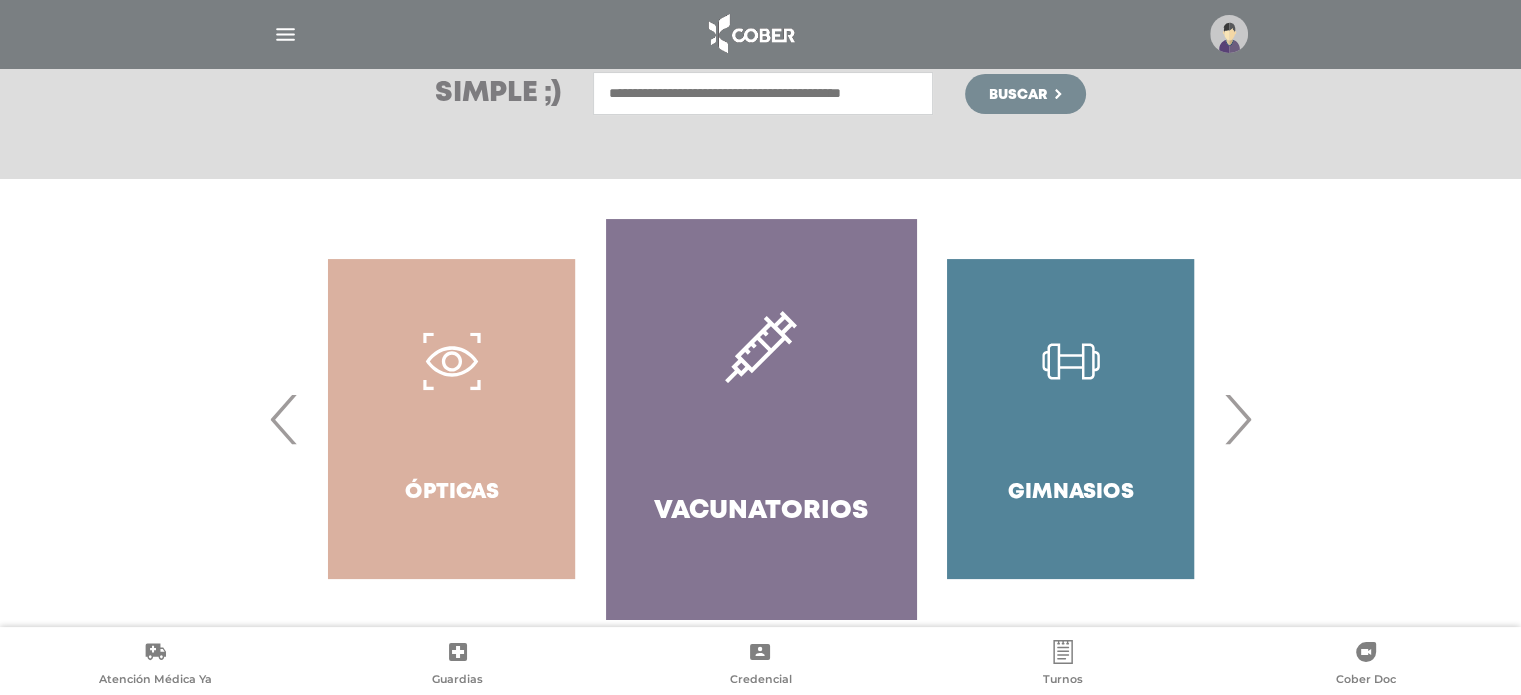 click on "›" at bounding box center (1237, 419) 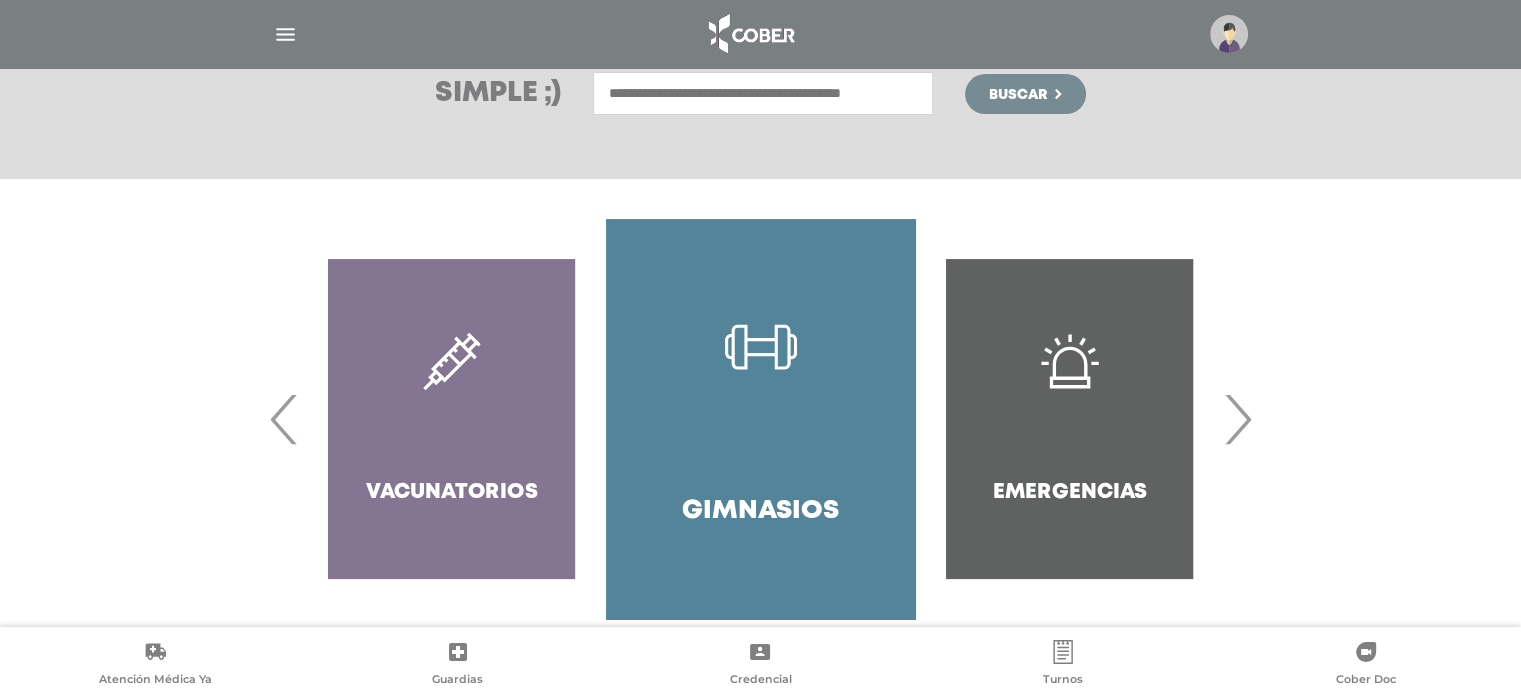 click on "›" at bounding box center [1237, 419] 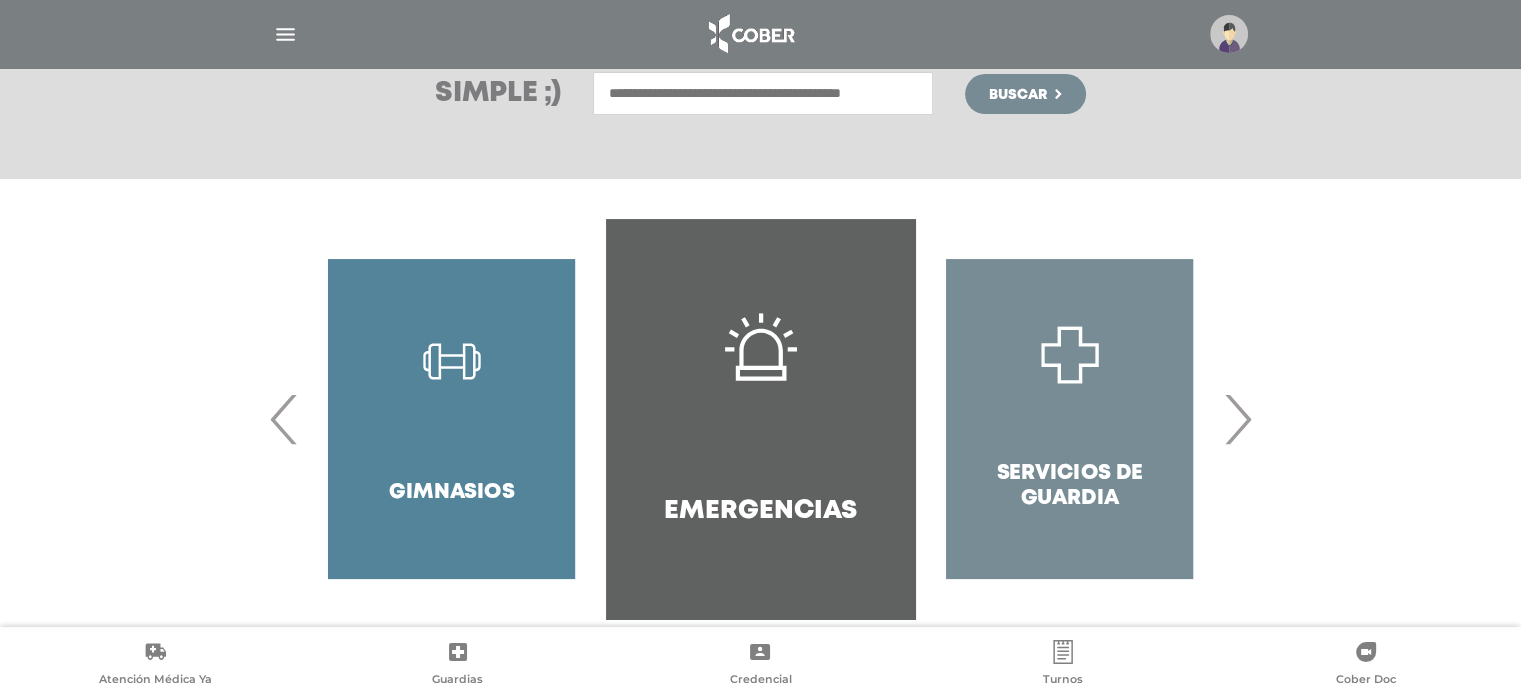 click on "›" at bounding box center [1237, 419] 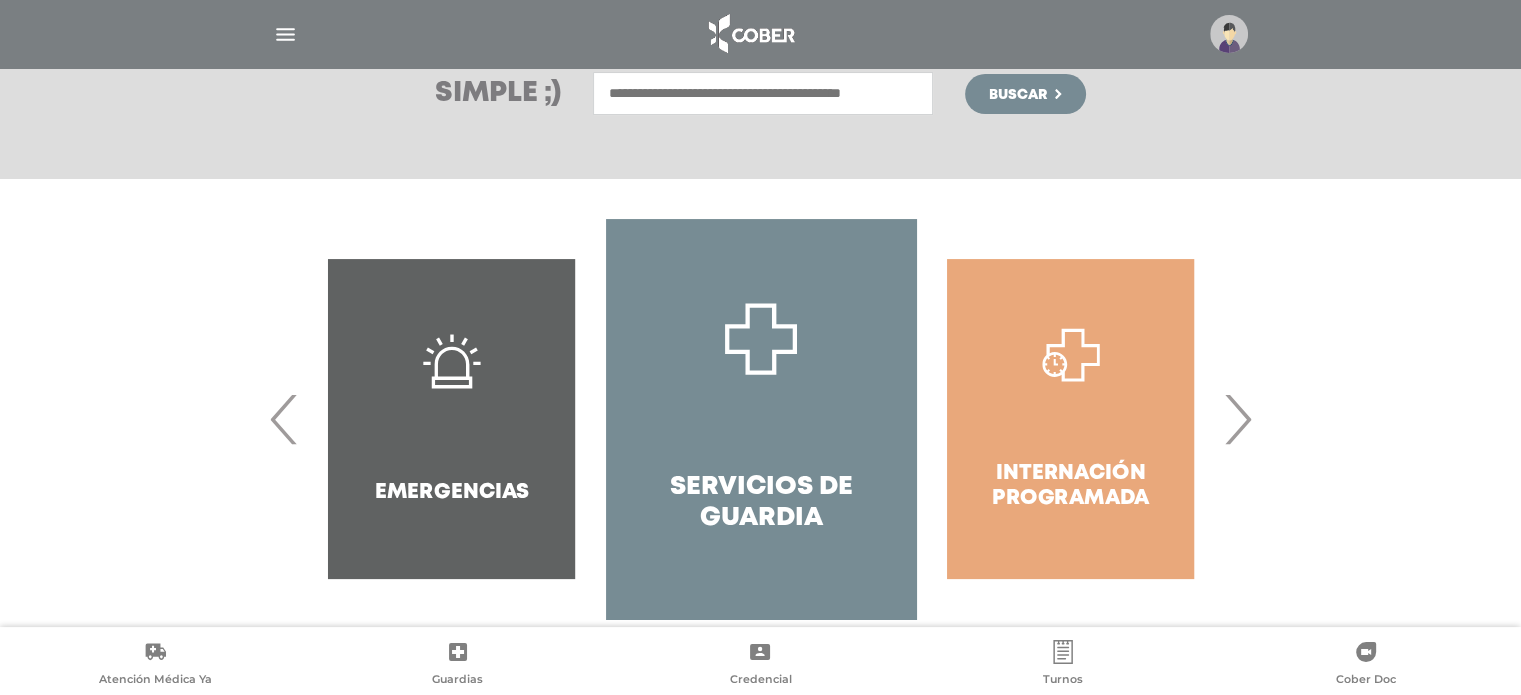 click on "›" at bounding box center (1237, 419) 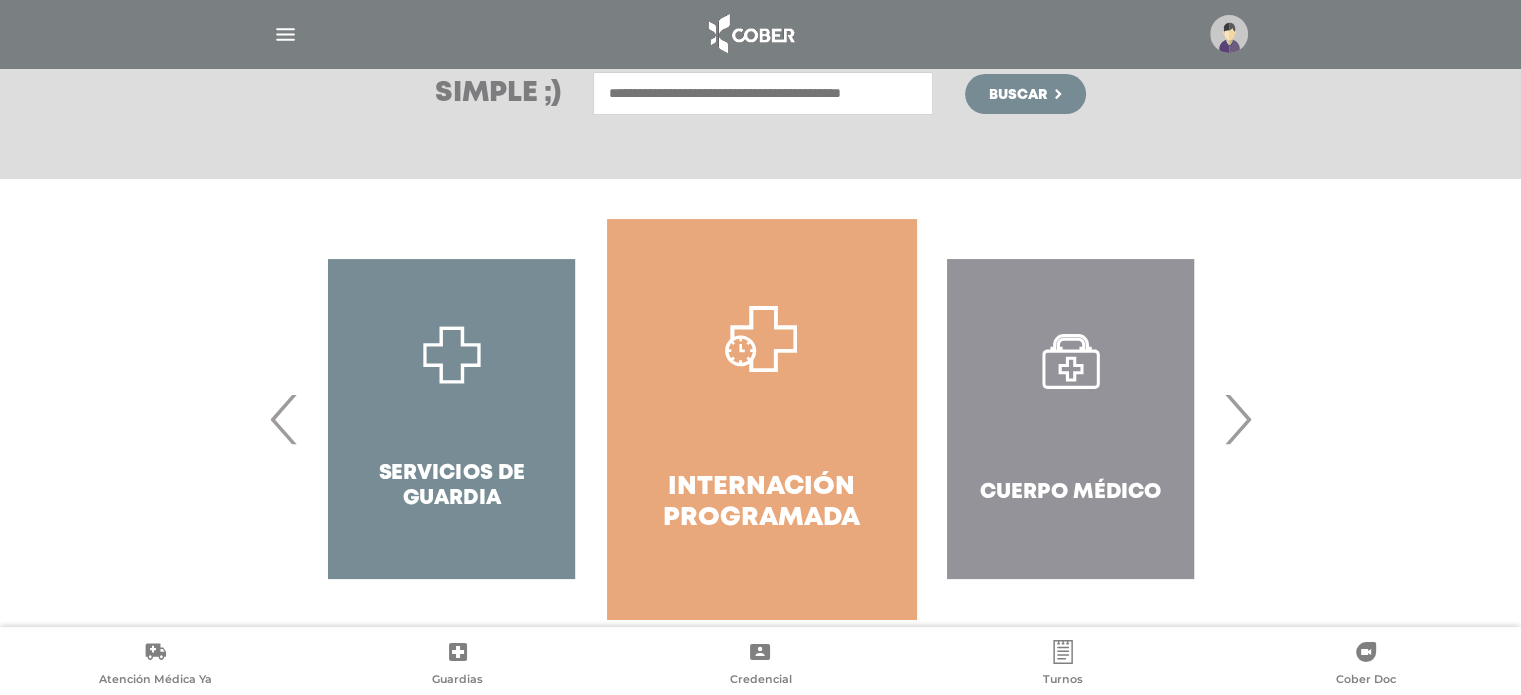 click on "›" at bounding box center [1237, 419] 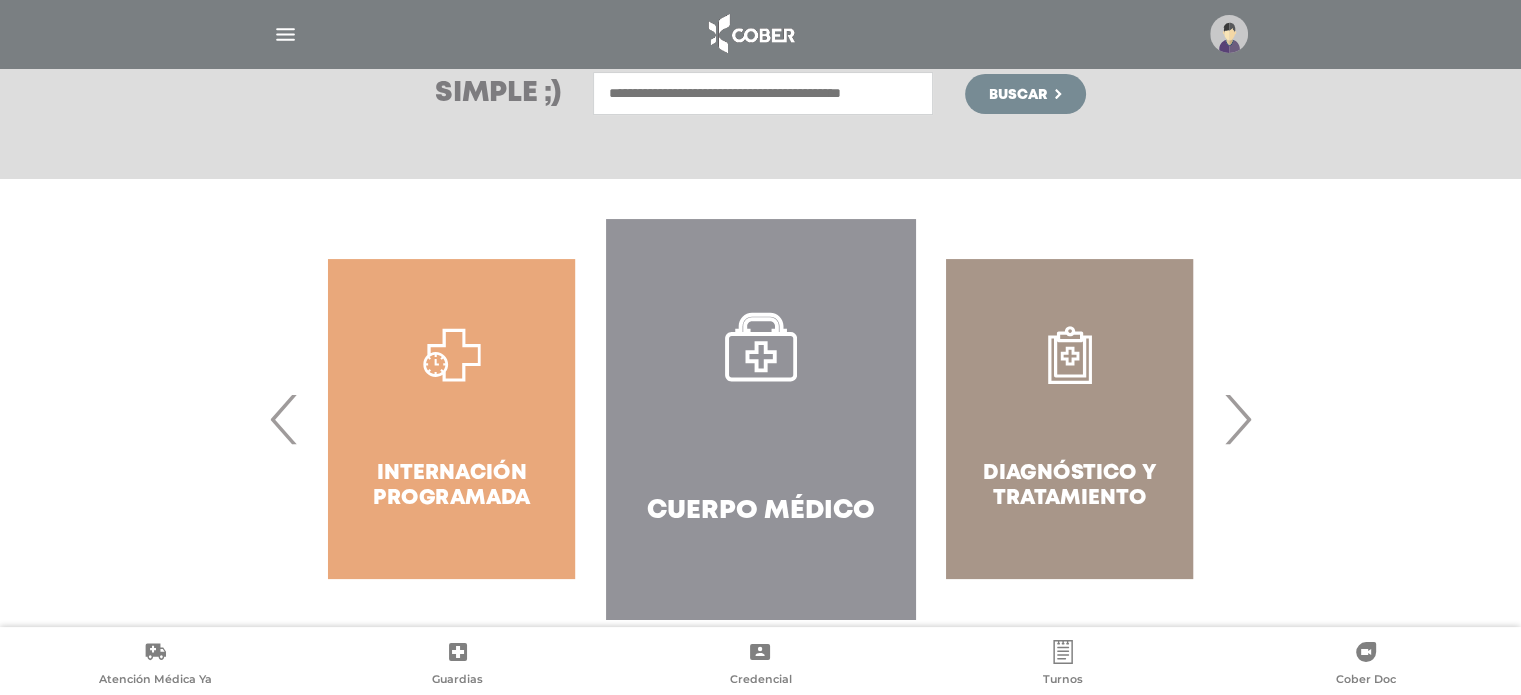 click on "›" at bounding box center (1237, 419) 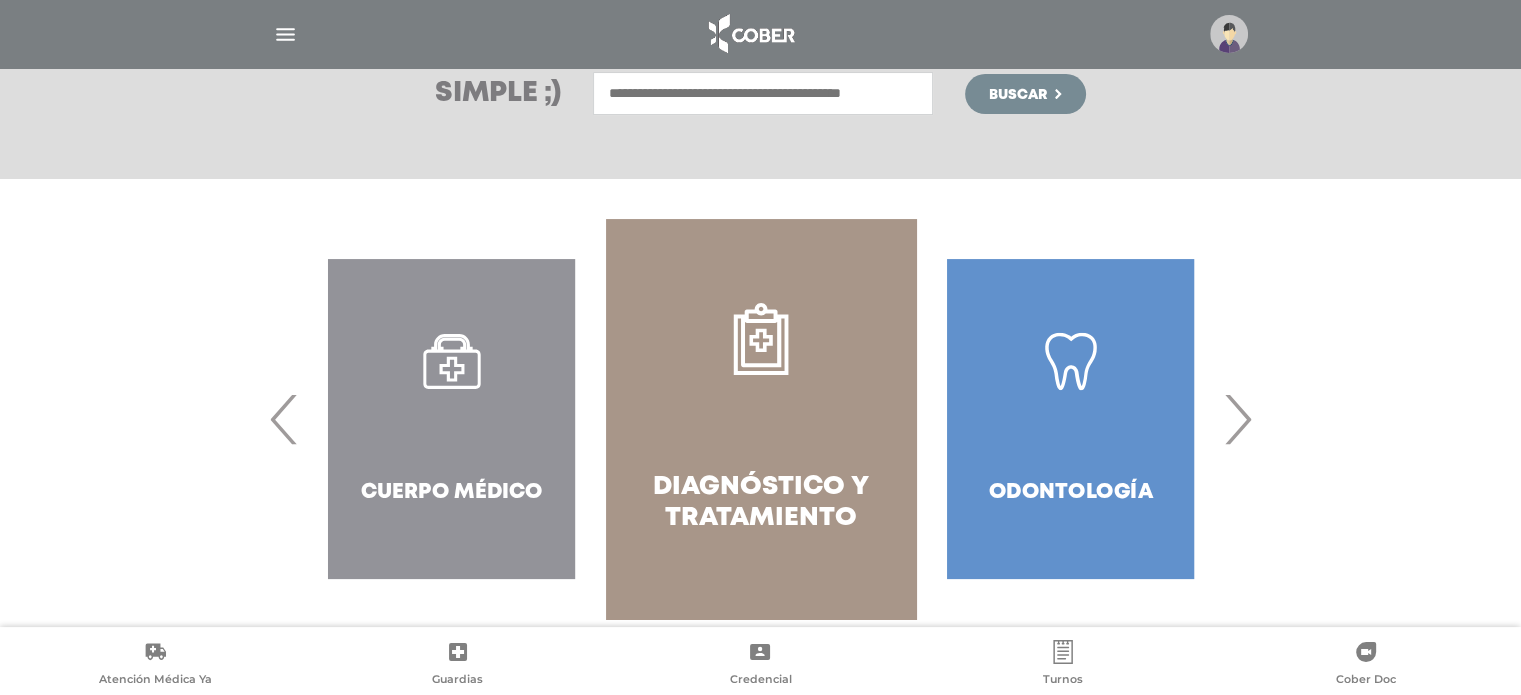 click on "›" at bounding box center [1237, 419] 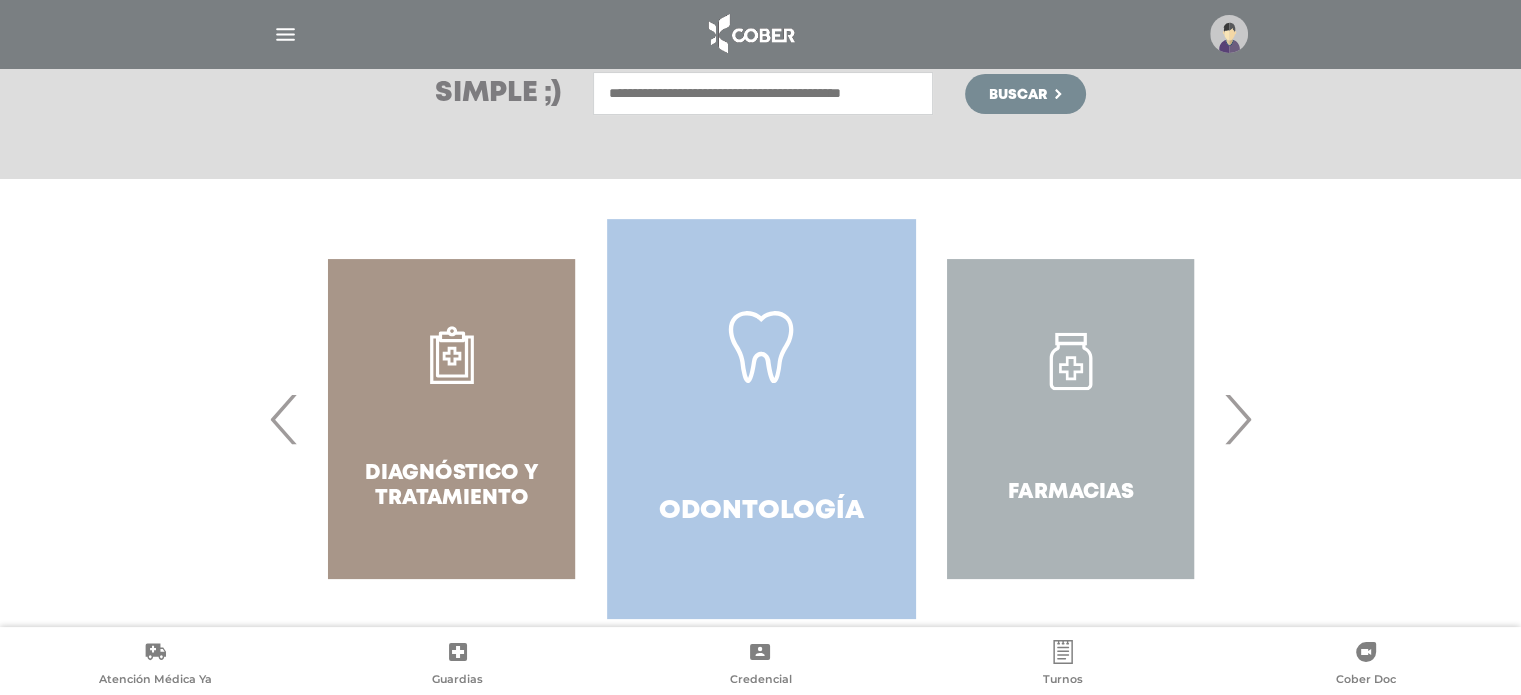 click on "Odontología" at bounding box center [761, 419] 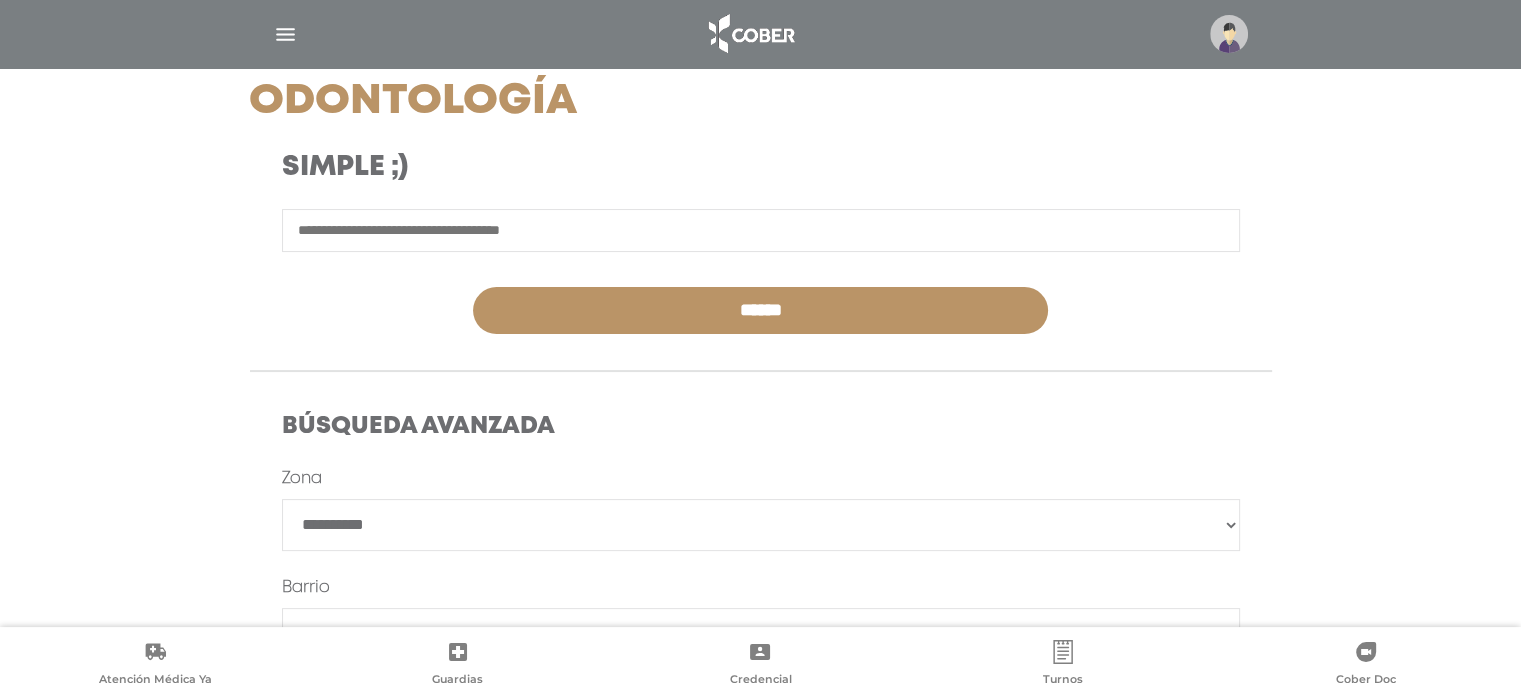 scroll, scrollTop: 400, scrollLeft: 0, axis: vertical 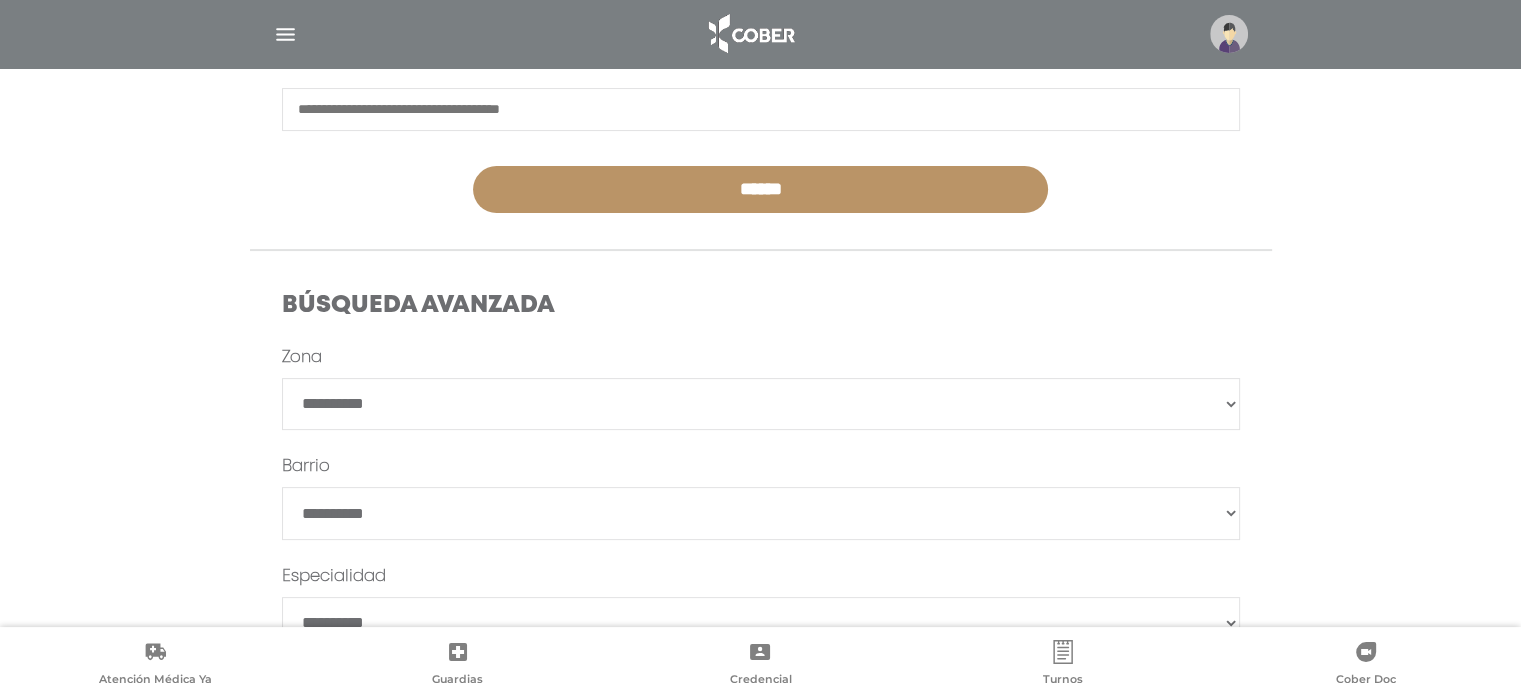 click on "**********" at bounding box center [761, 404] 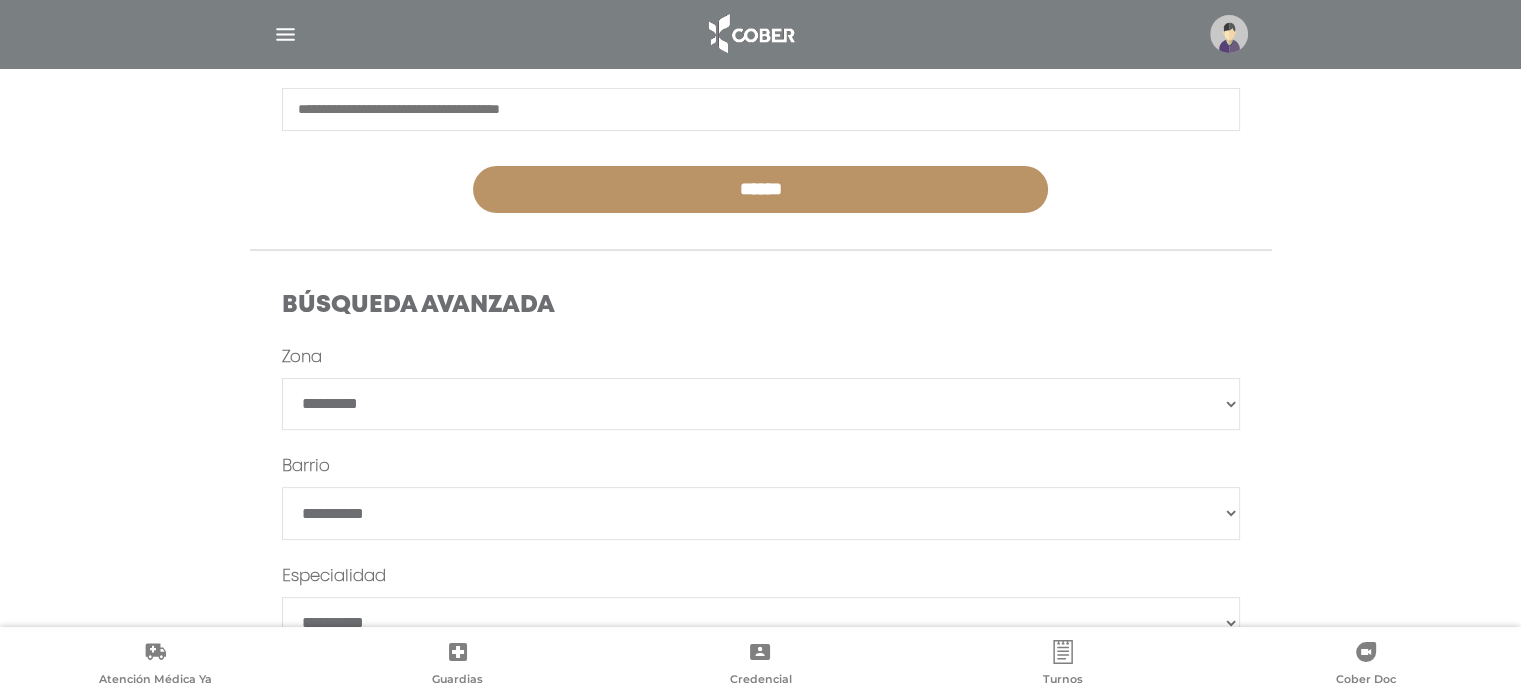 click on "**********" at bounding box center (761, 404) 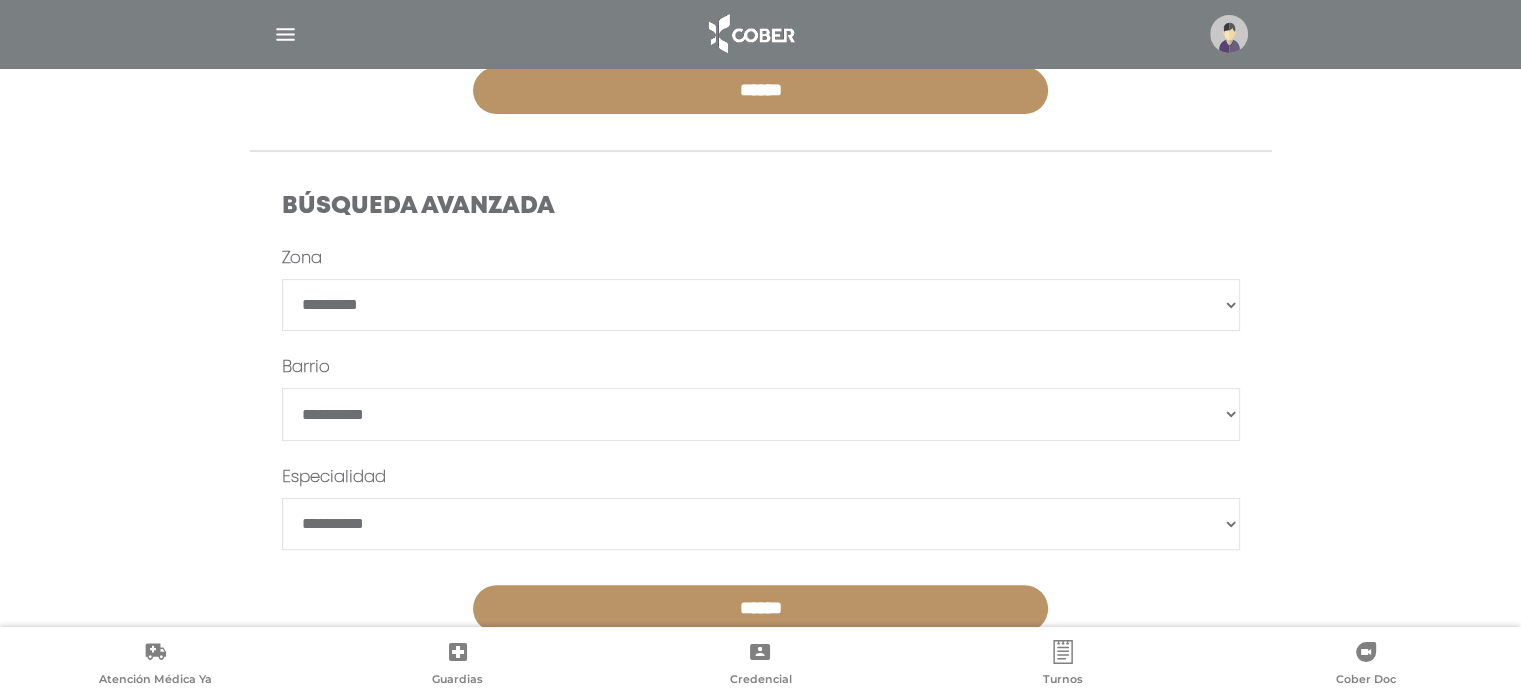 scroll, scrollTop: 500, scrollLeft: 0, axis: vertical 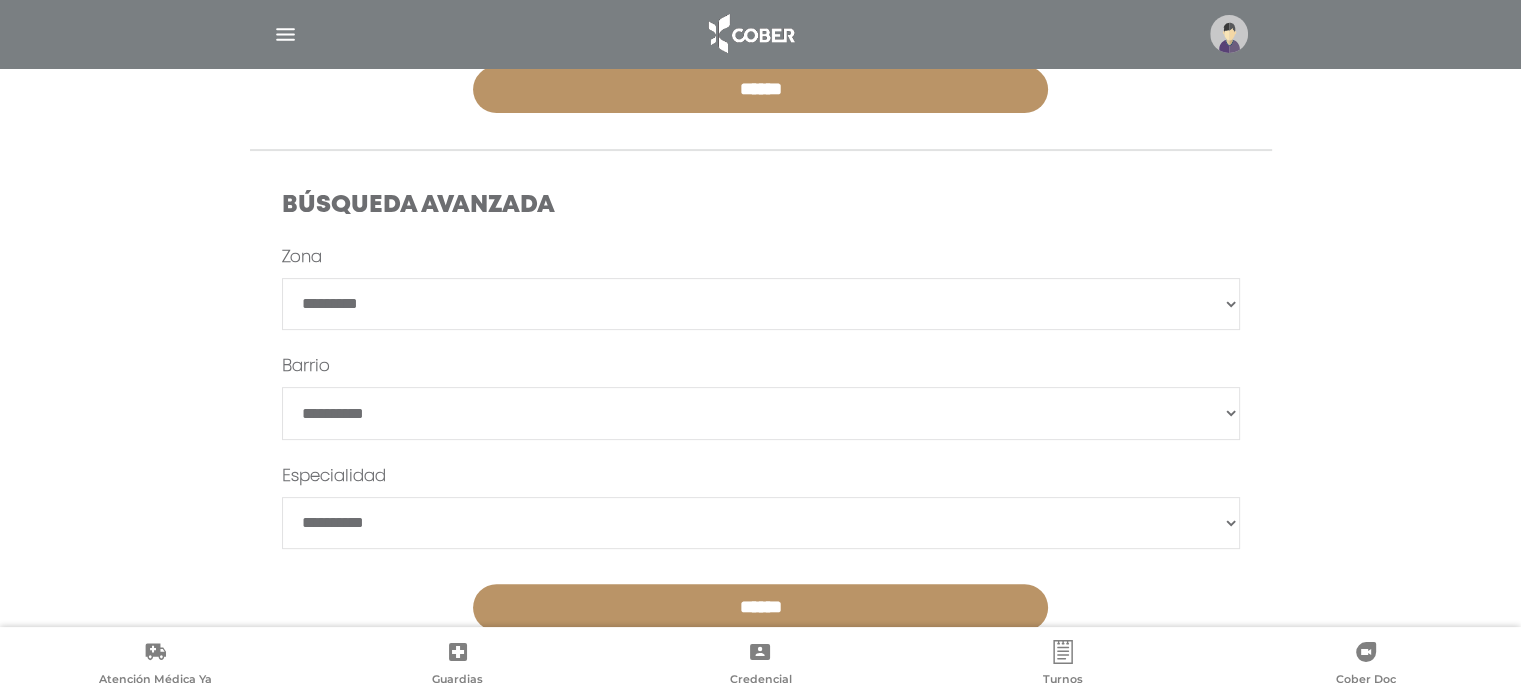 click on "*******" at bounding box center [761, 413] 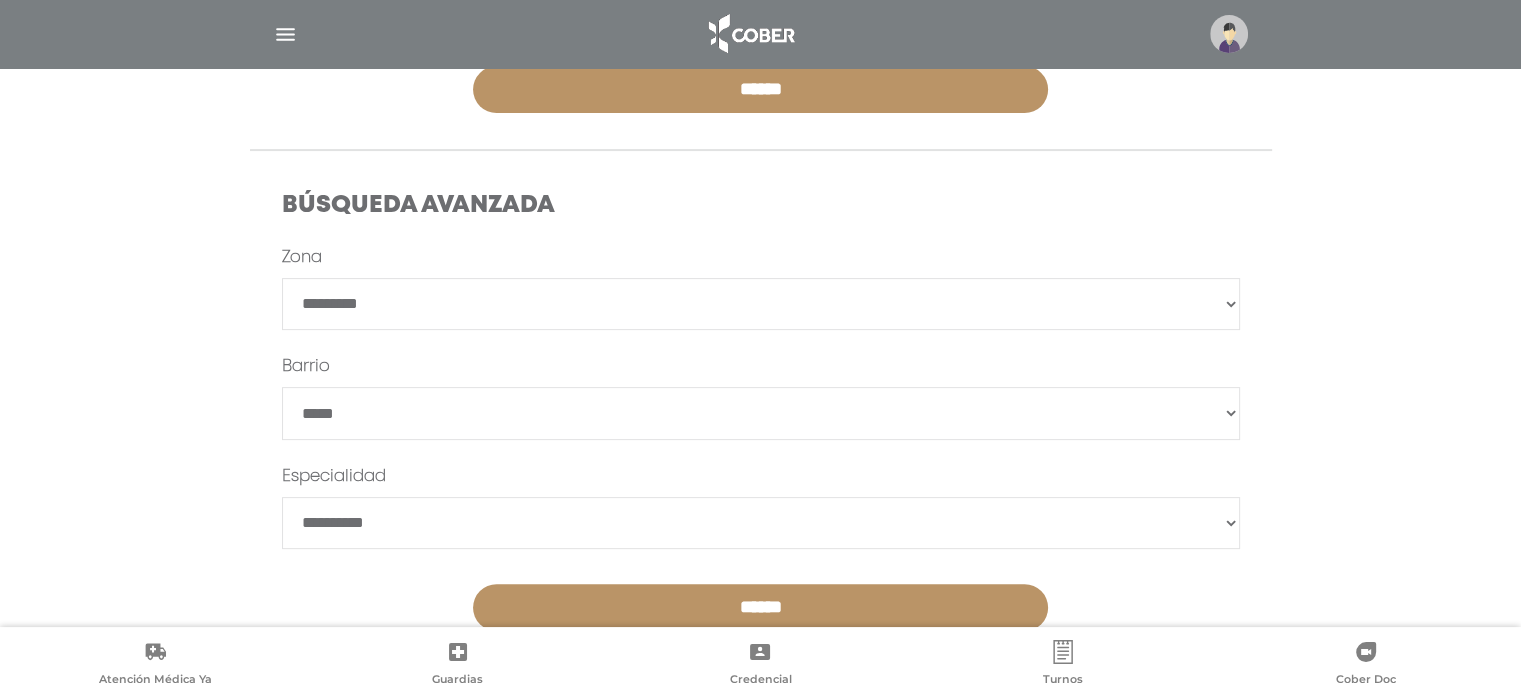 click on "*******" at bounding box center (761, 413) 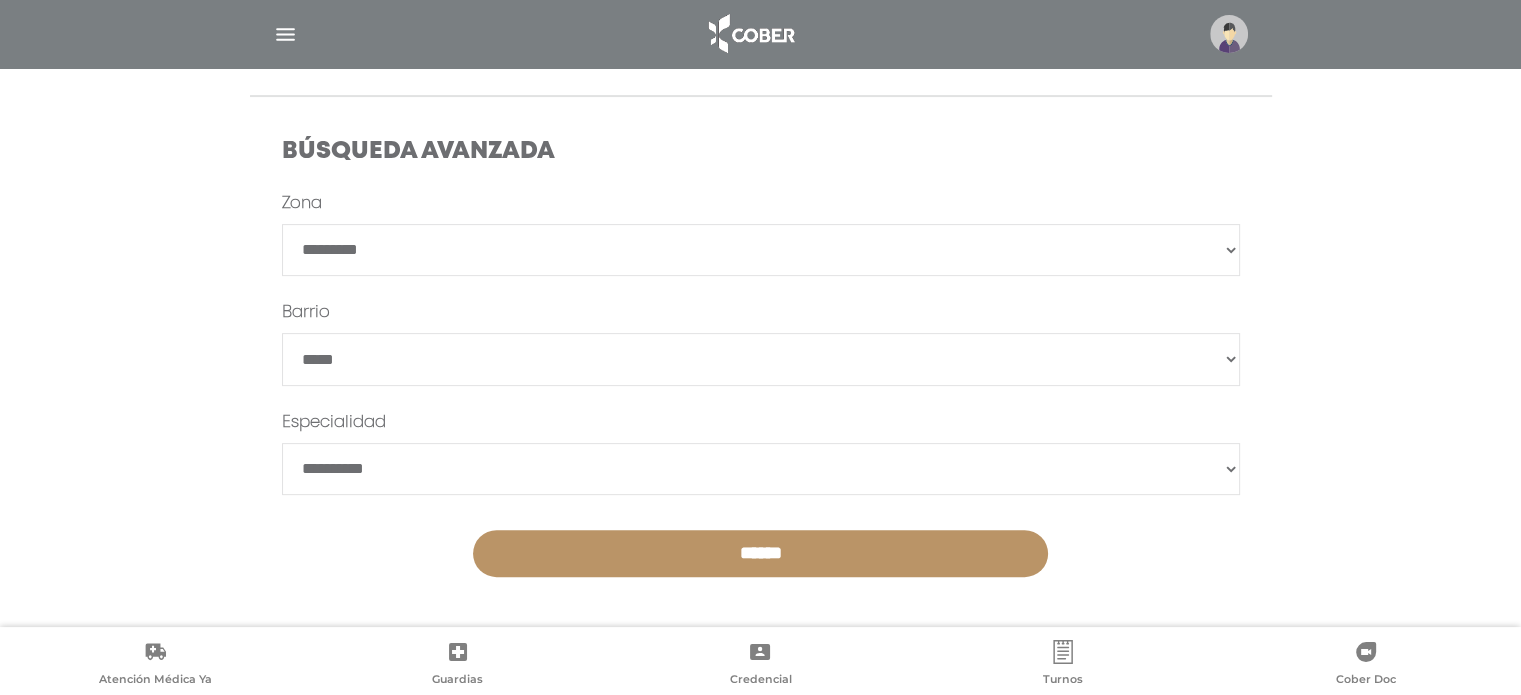 click on "**********" at bounding box center [761, 469] 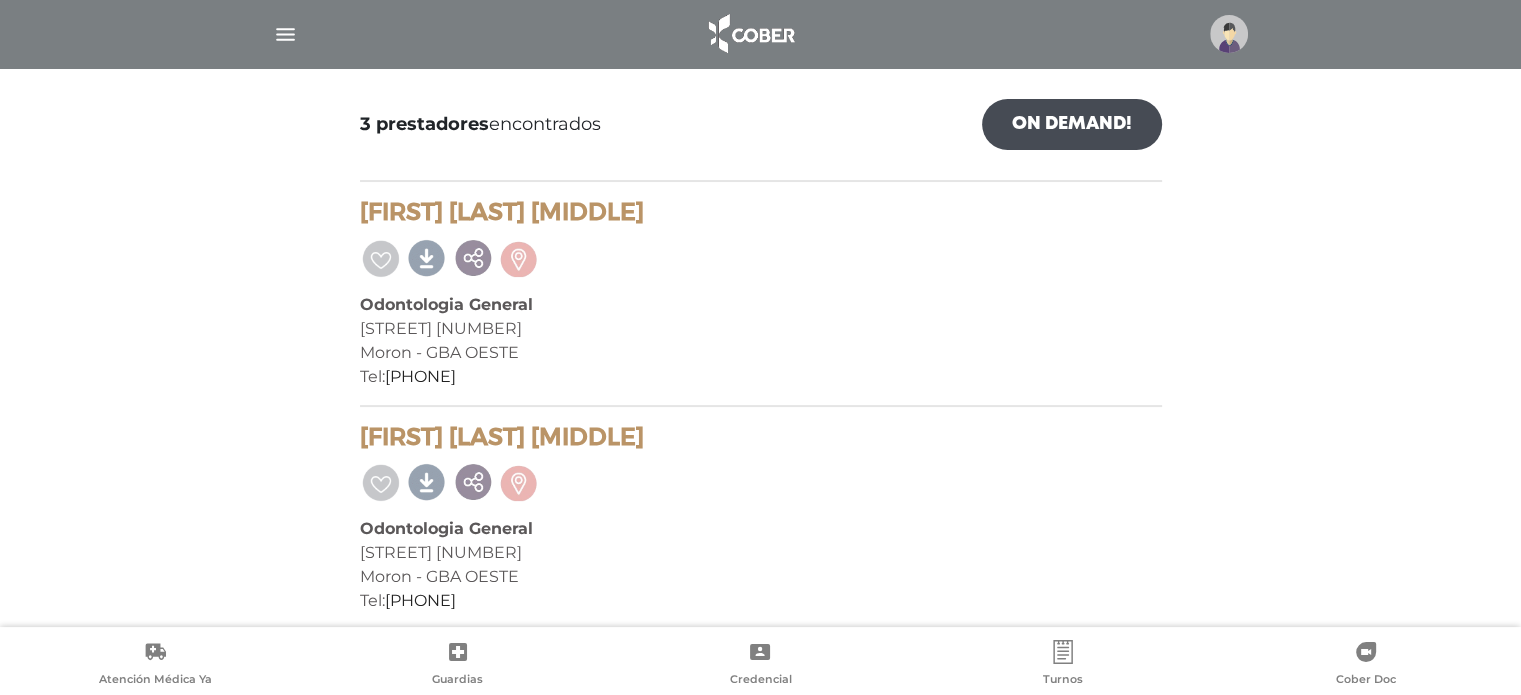 scroll, scrollTop: 269, scrollLeft: 0, axis: vertical 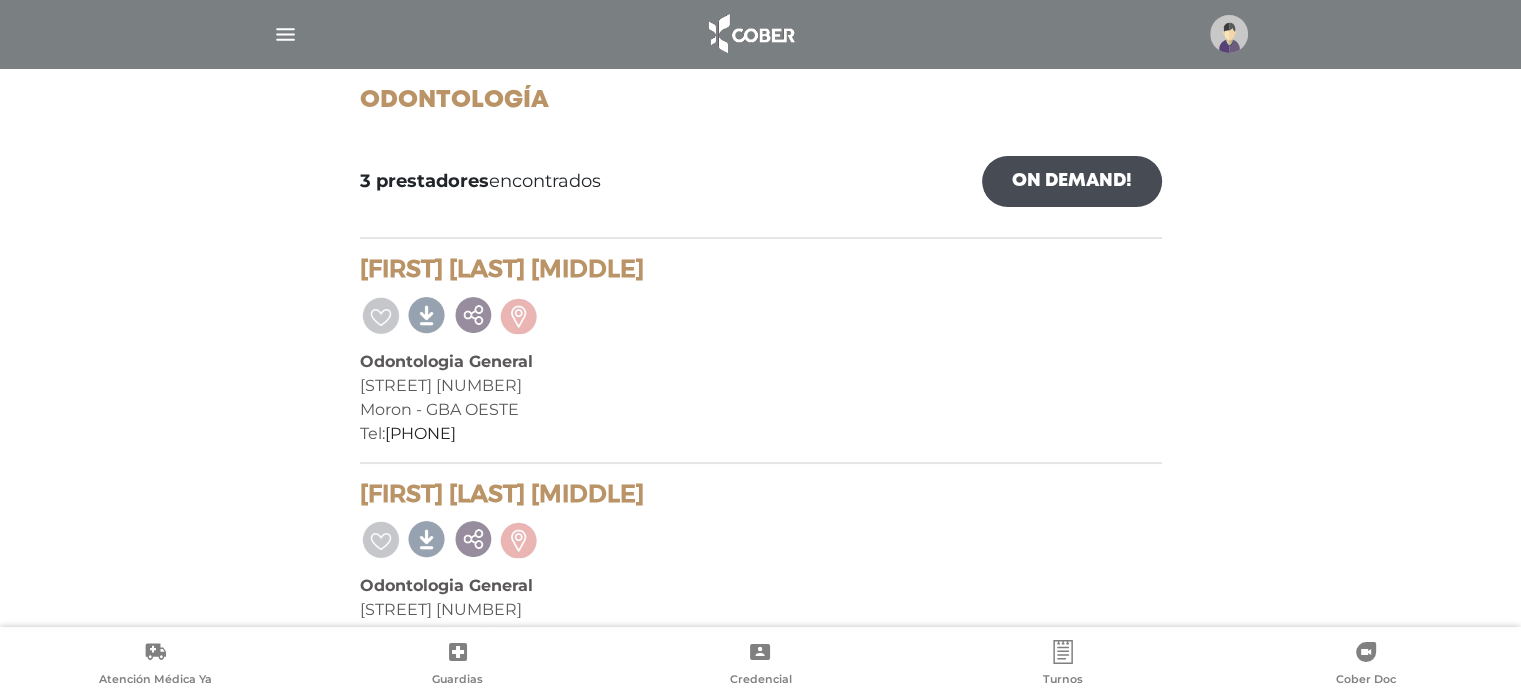 click on "Tel:  [PHONE]" at bounding box center [761, 434] 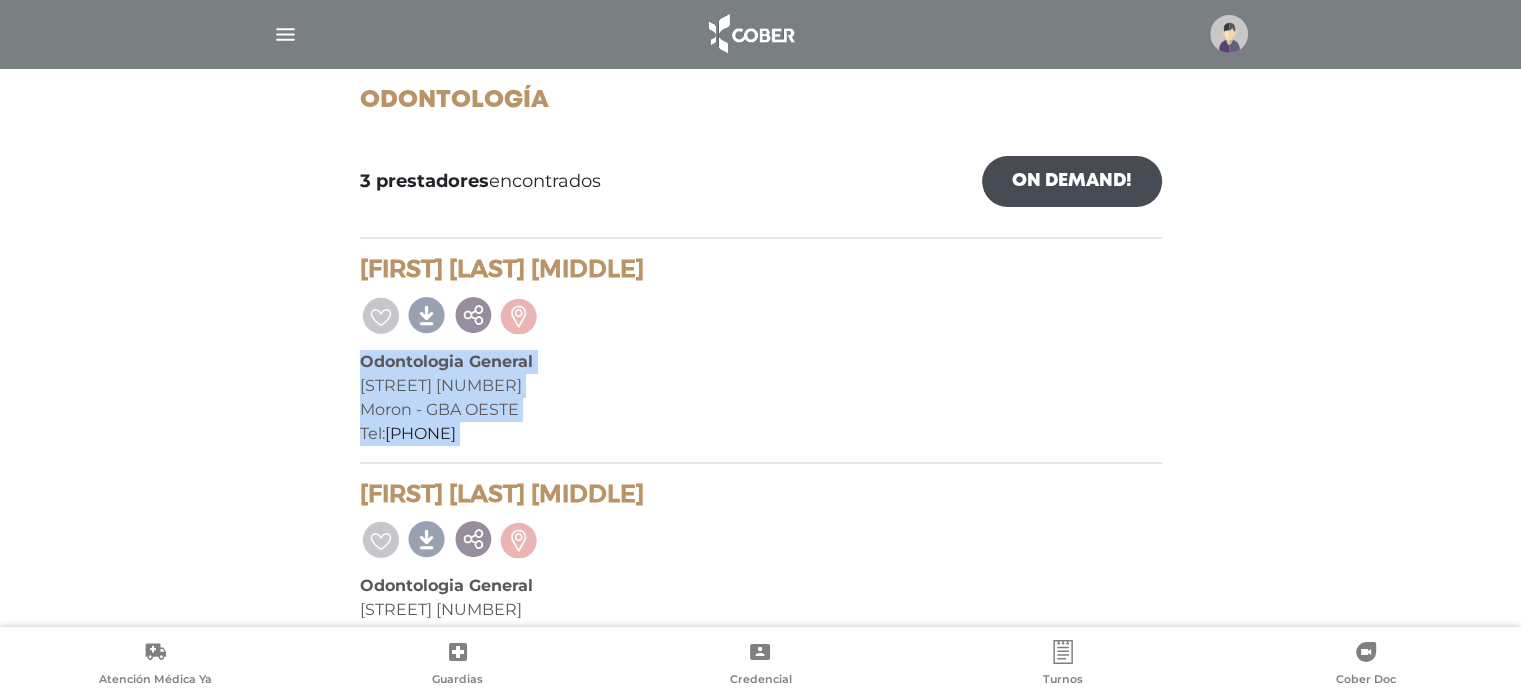 drag, startPoint x: 486, startPoint y: 437, endPoint x: 340, endPoint y: 369, distance: 161.05899 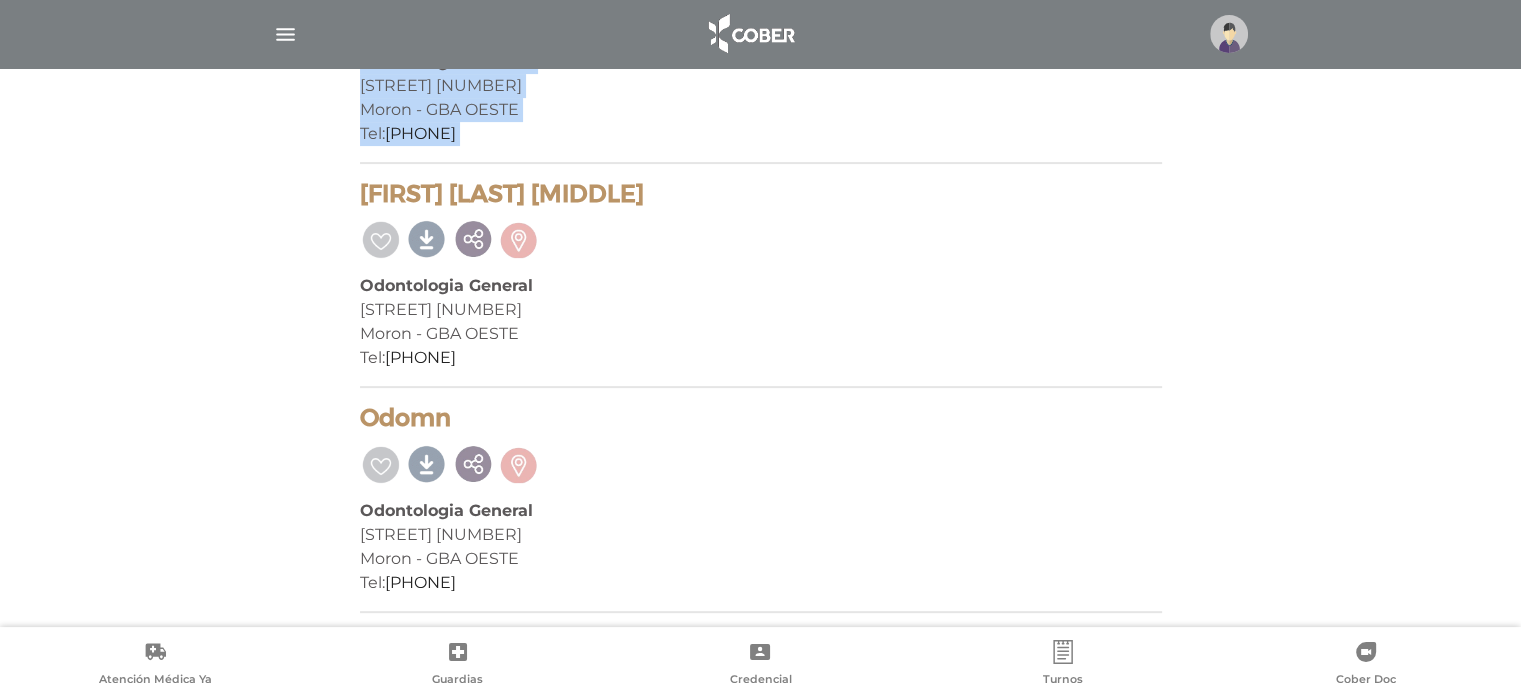 drag, startPoint x: 483, startPoint y: 357, endPoint x: 330, endPoint y: 283, distance: 169.95587 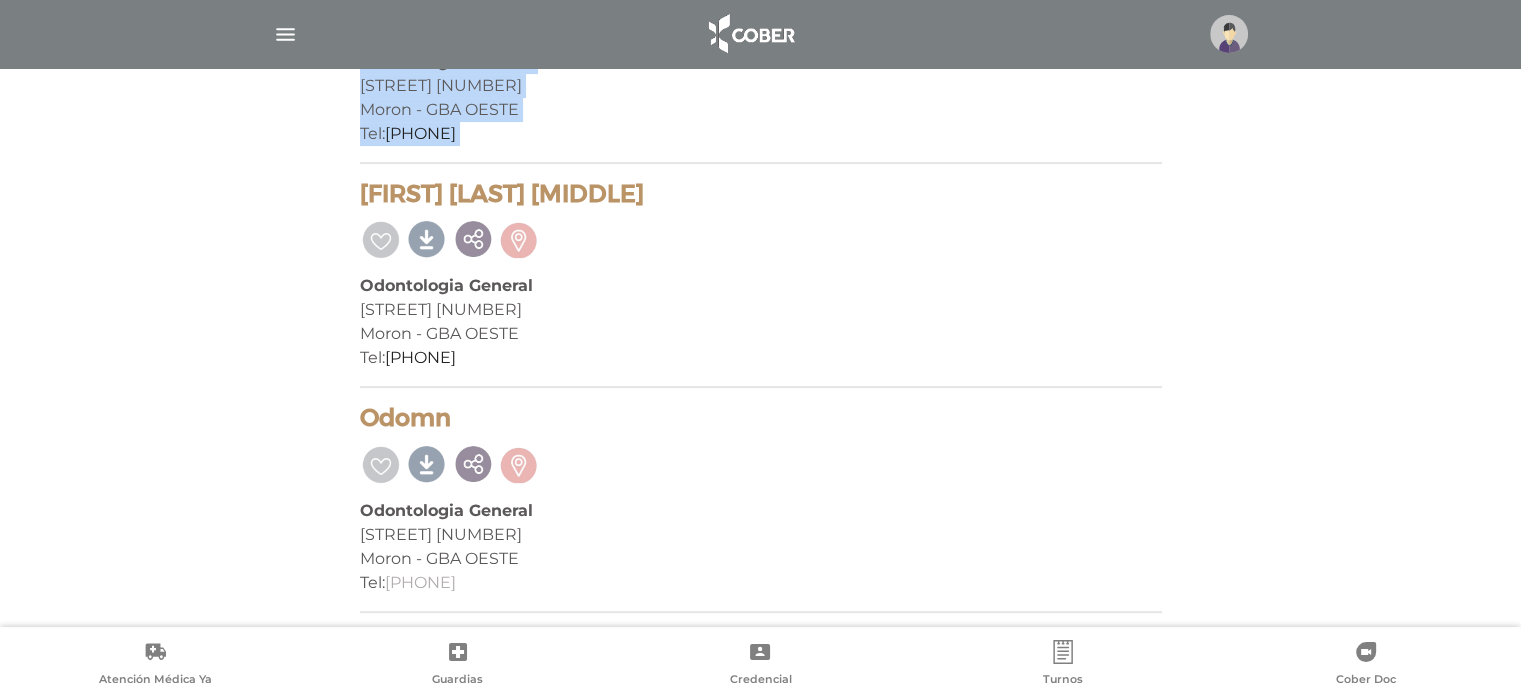 click on "[PHONE]" at bounding box center [420, 582] 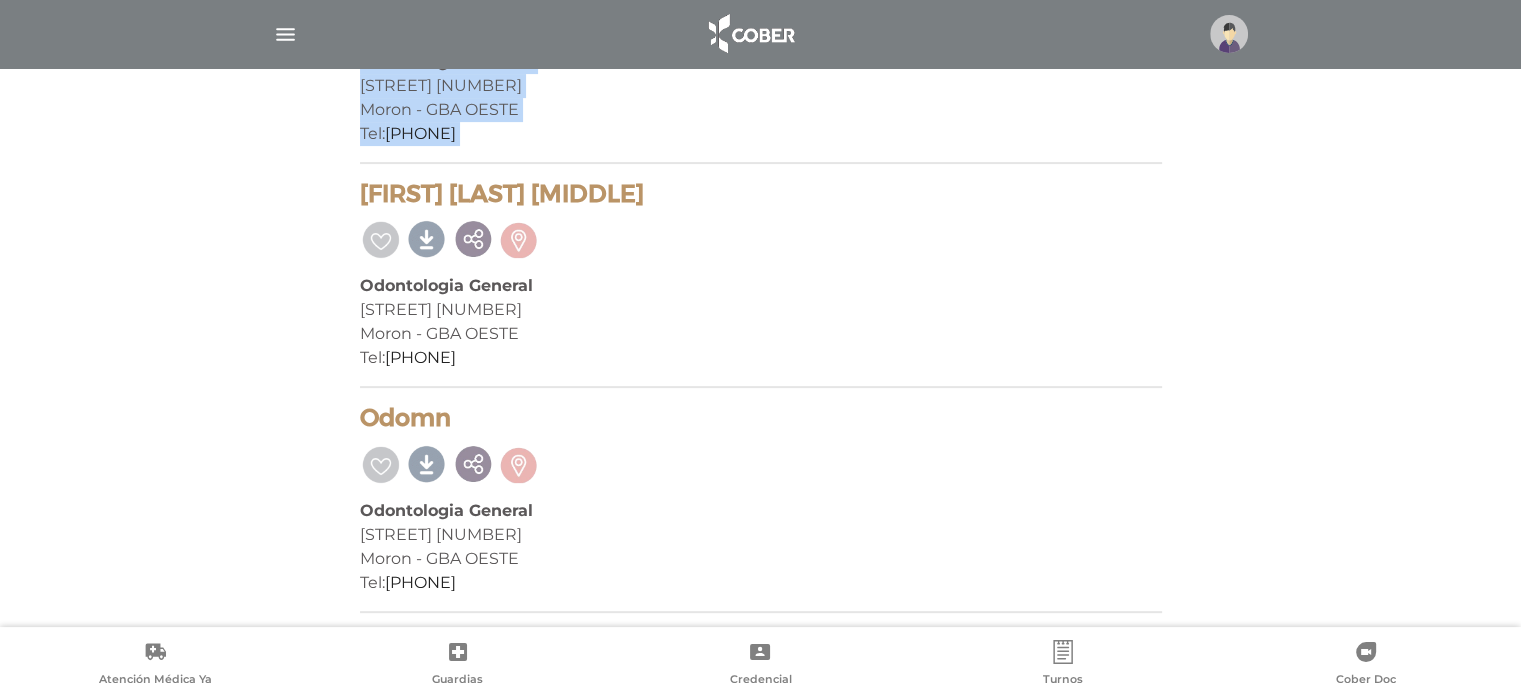 drag, startPoint x: 464, startPoint y: 587, endPoint x: 329, endPoint y: 515, distance: 153 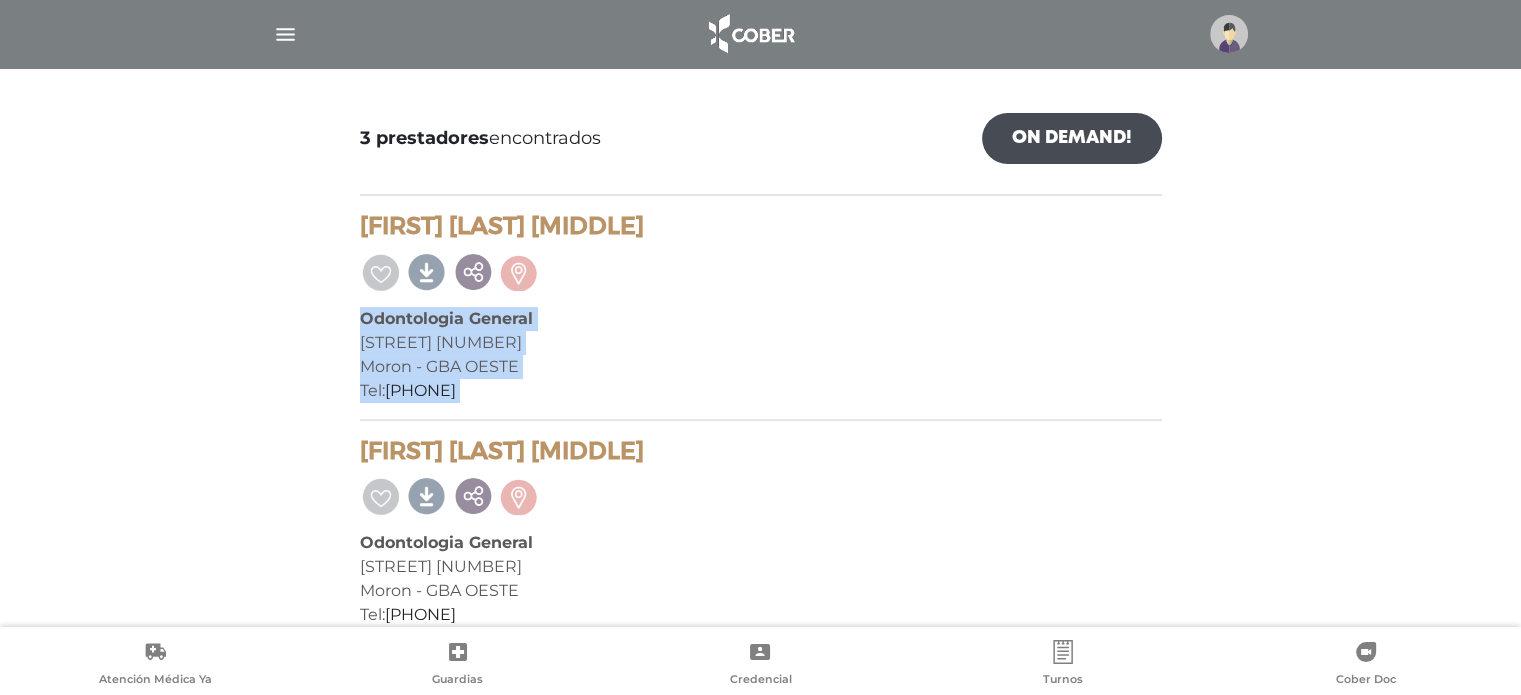 scroll, scrollTop: 269, scrollLeft: 0, axis: vertical 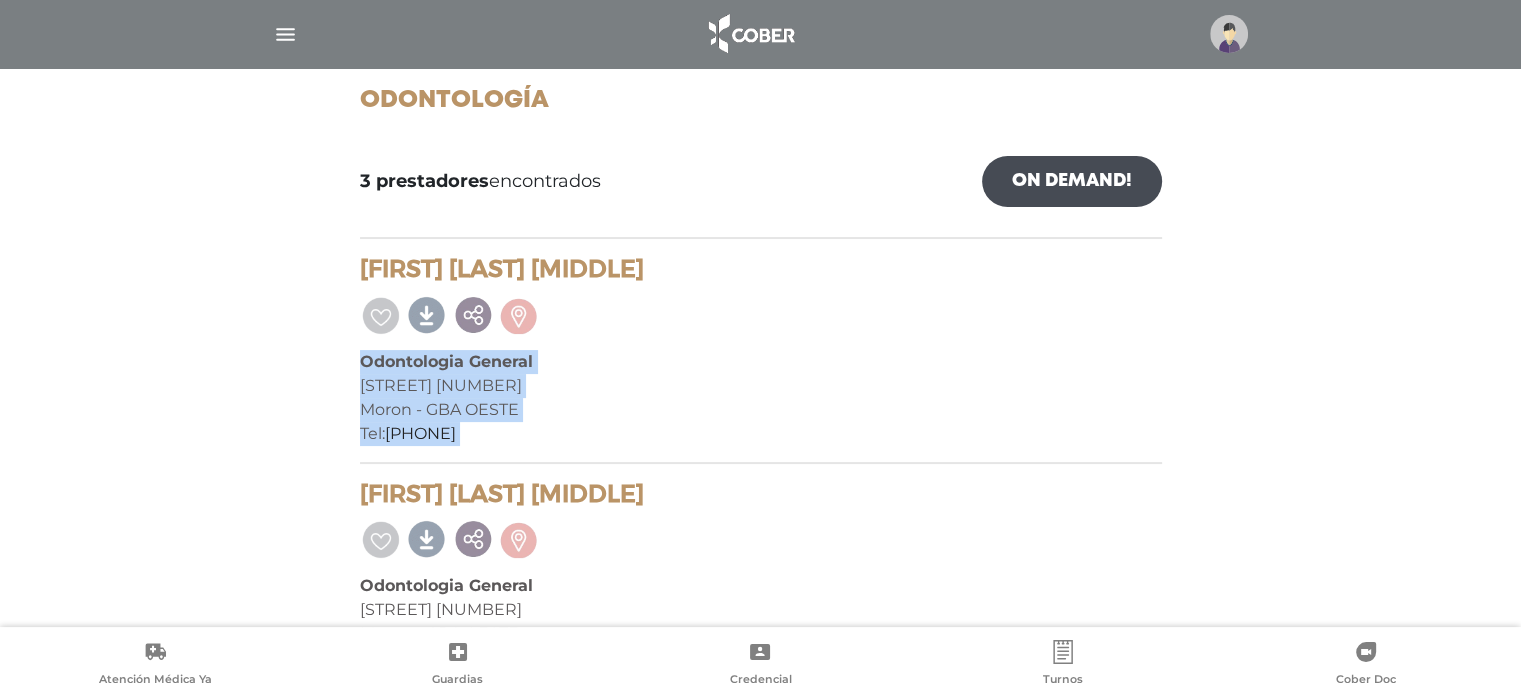 drag, startPoint x: 698, startPoint y: 501, endPoint x: 312, endPoint y: 497, distance: 386.02072 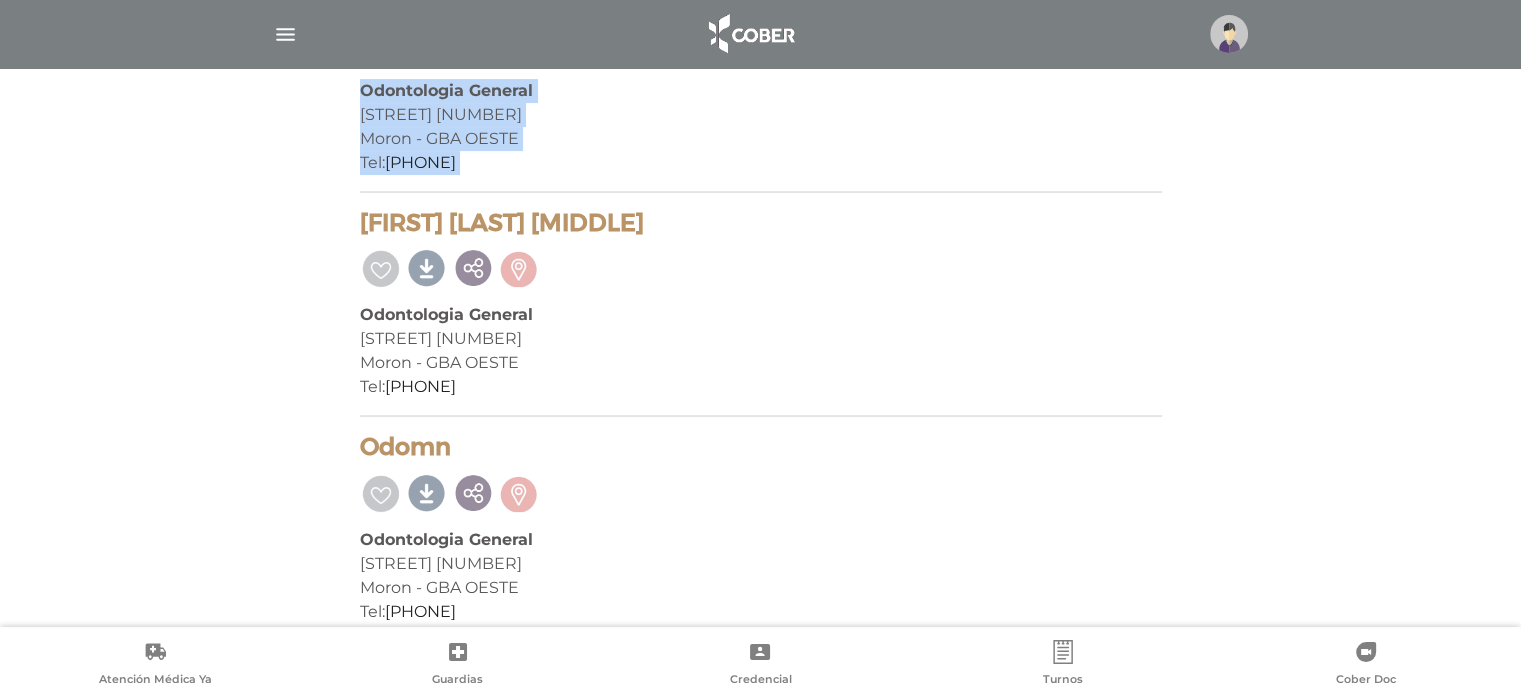 scroll, scrollTop: 569, scrollLeft: 0, axis: vertical 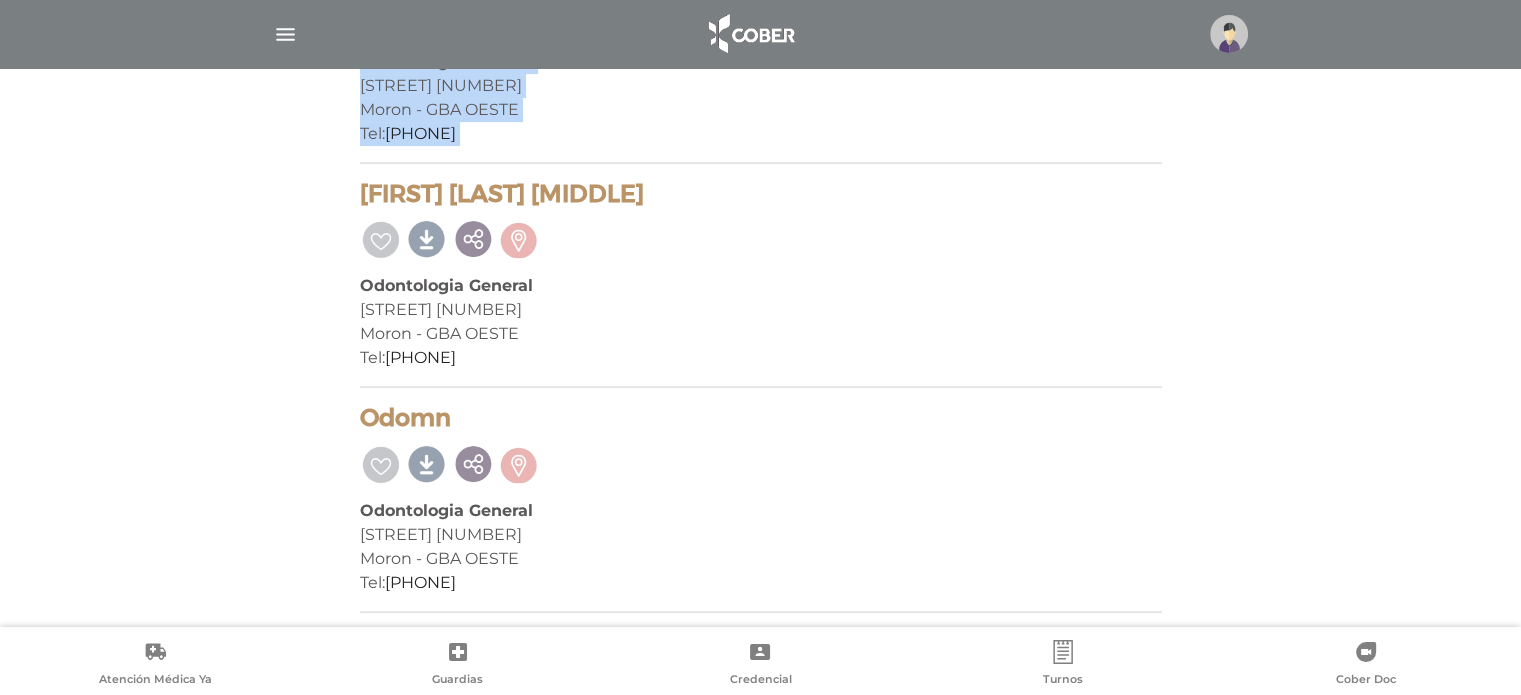 drag, startPoint x: 336, startPoint y: 415, endPoint x: 494, endPoint y: 416, distance: 158.00316 